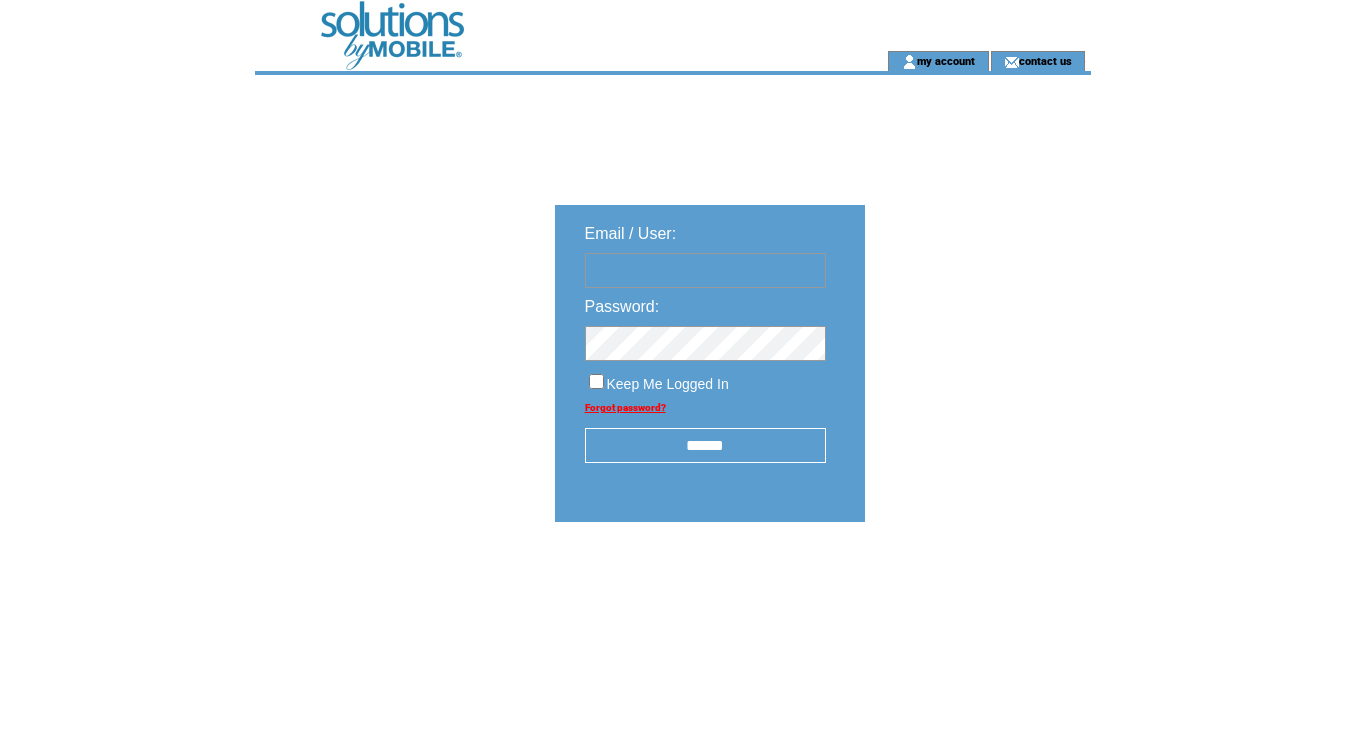 scroll, scrollTop: 0, scrollLeft: 0, axis: both 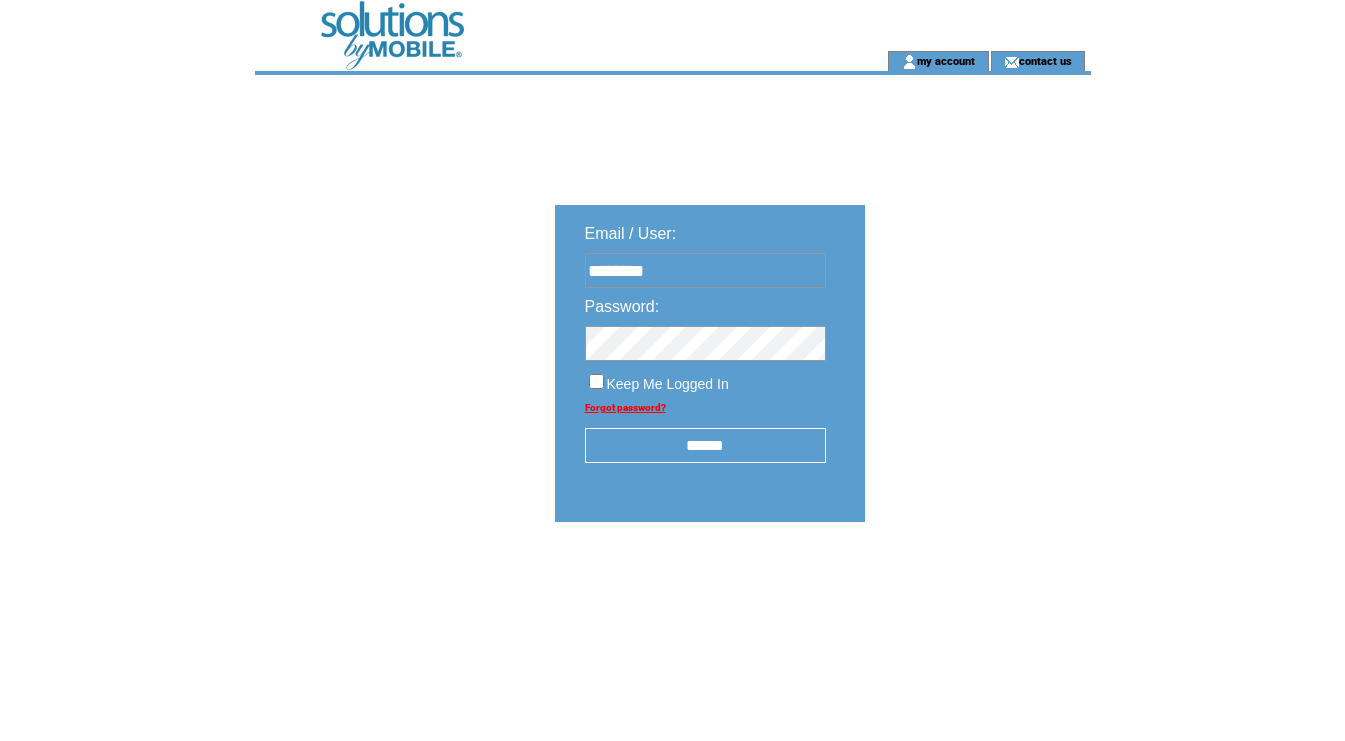 click on "******" at bounding box center (705, 445) 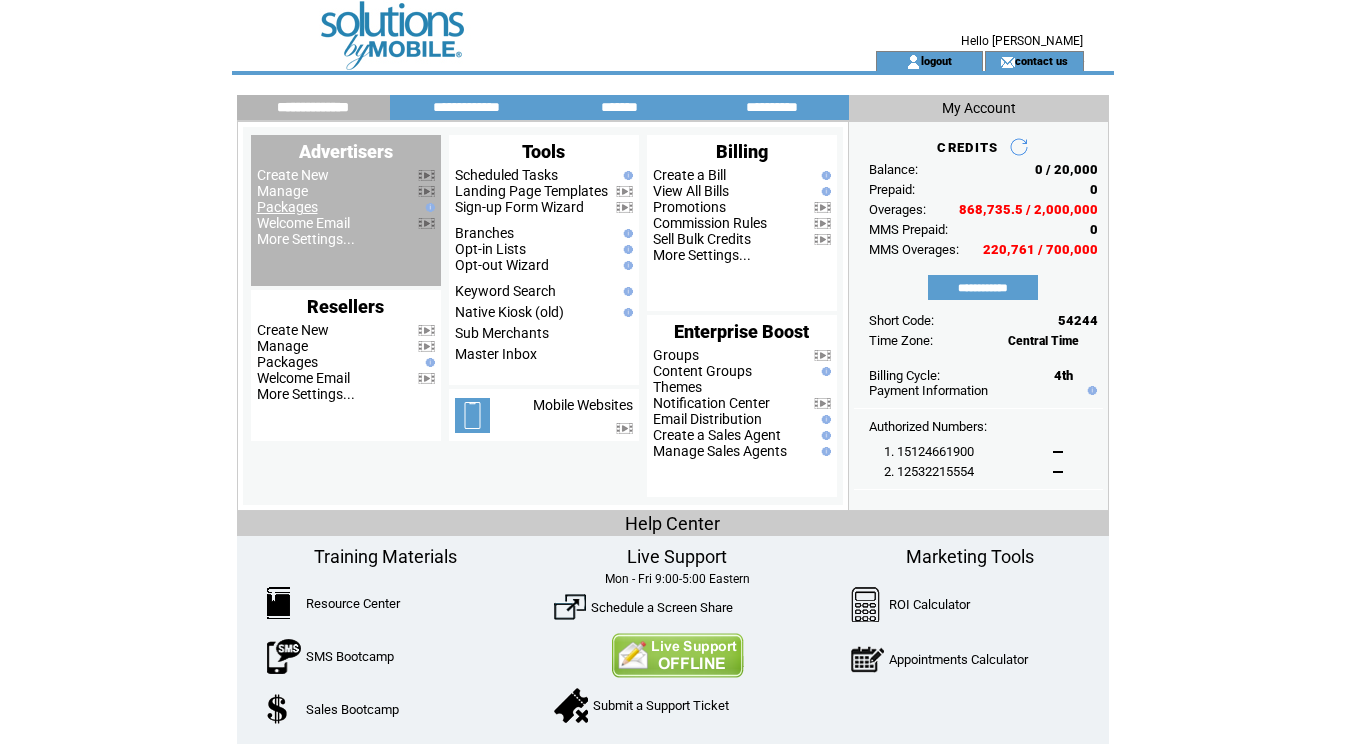 scroll, scrollTop: 0, scrollLeft: 0, axis: both 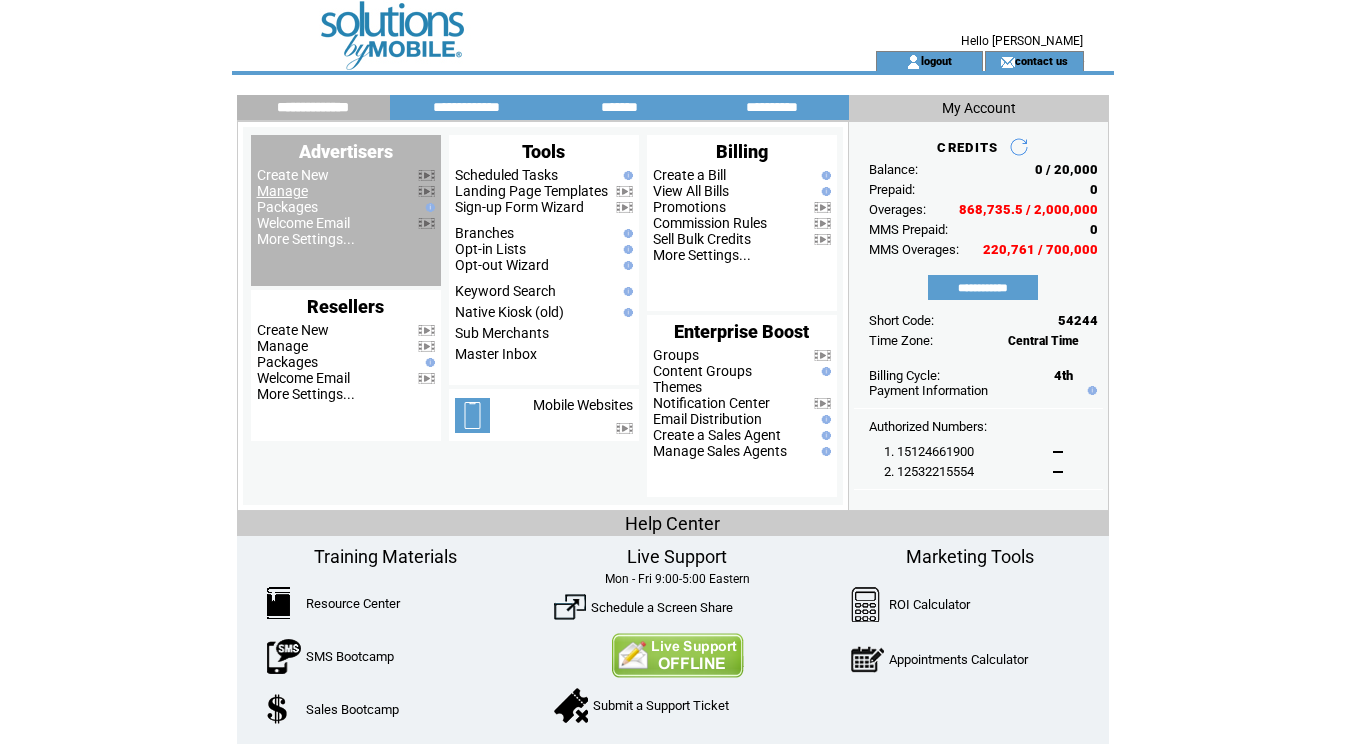click on "Manage" at bounding box center (282, 191) 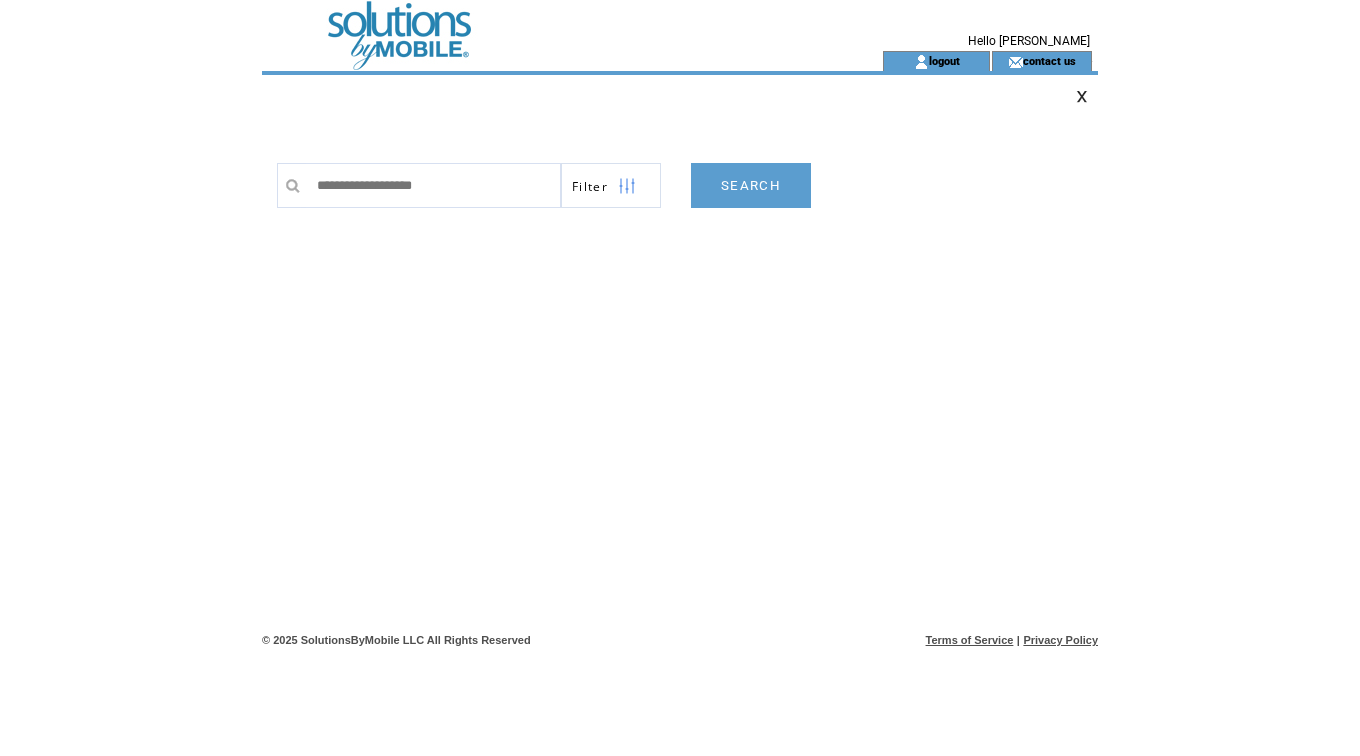 scroll, scrollTop: 0, scrollLeft: 0, axis: both 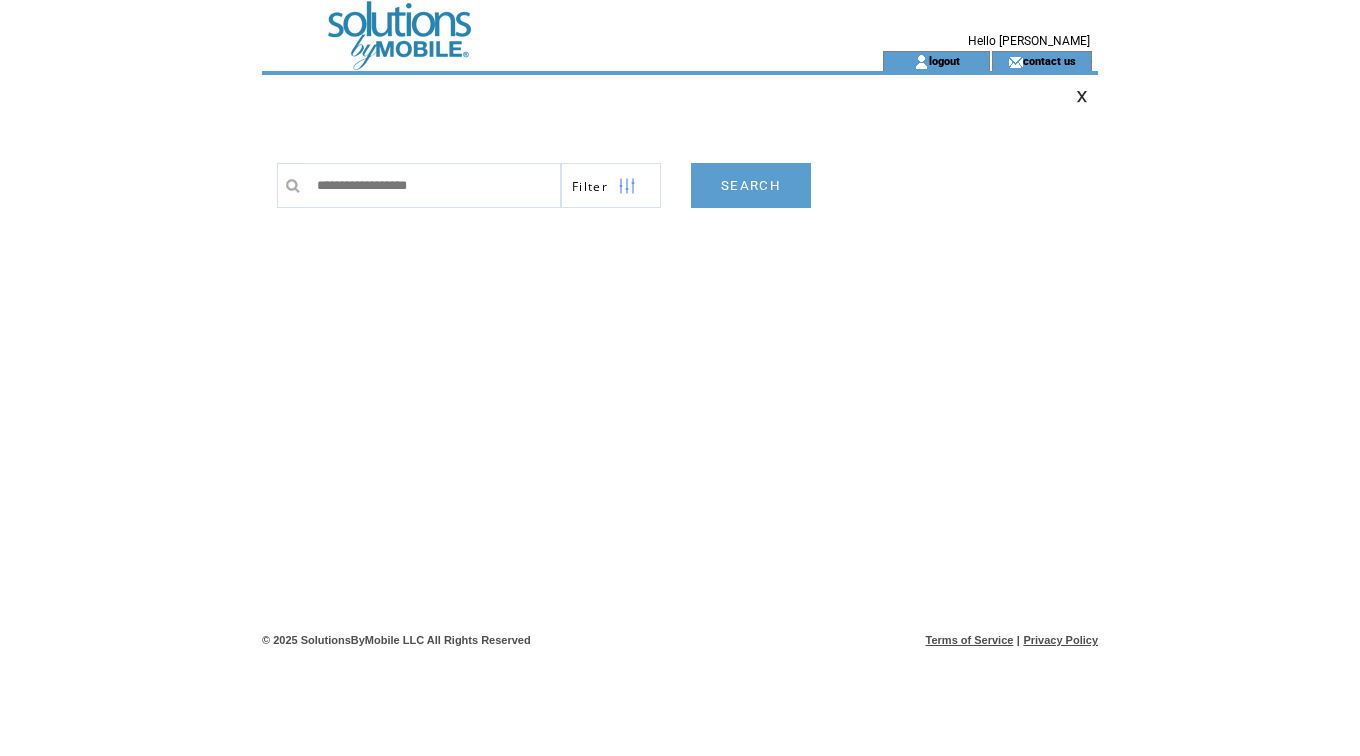 type on "**********" 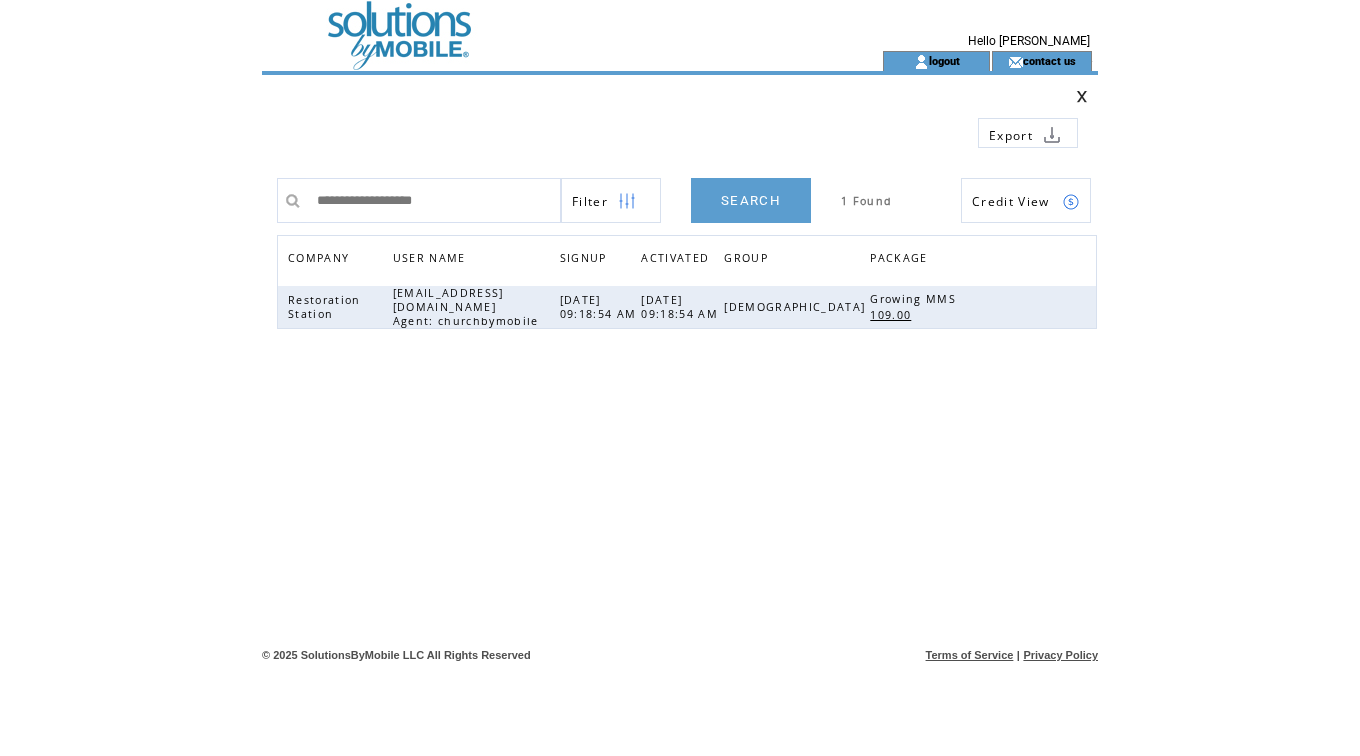 scroll, scrollTop: 0, scrollLeft: 0, axis: both 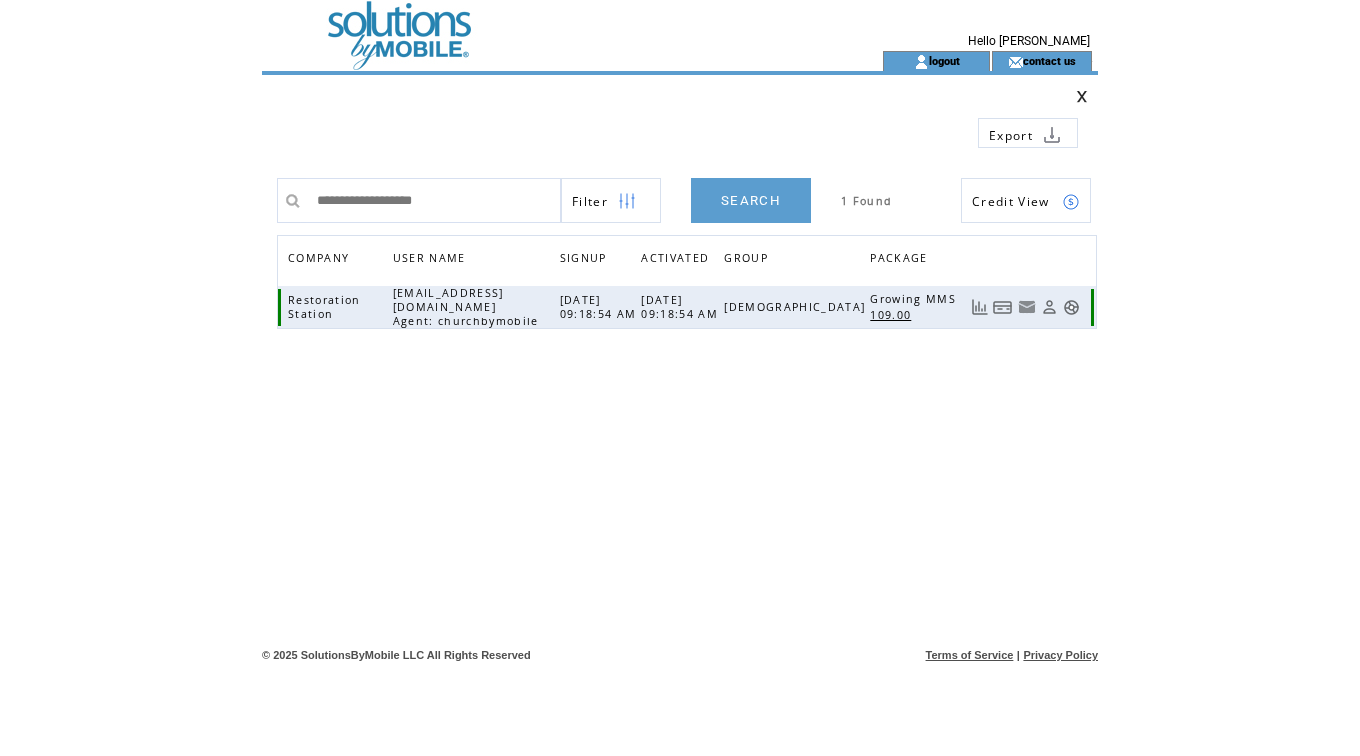 click at bounding box center [1003, 307] 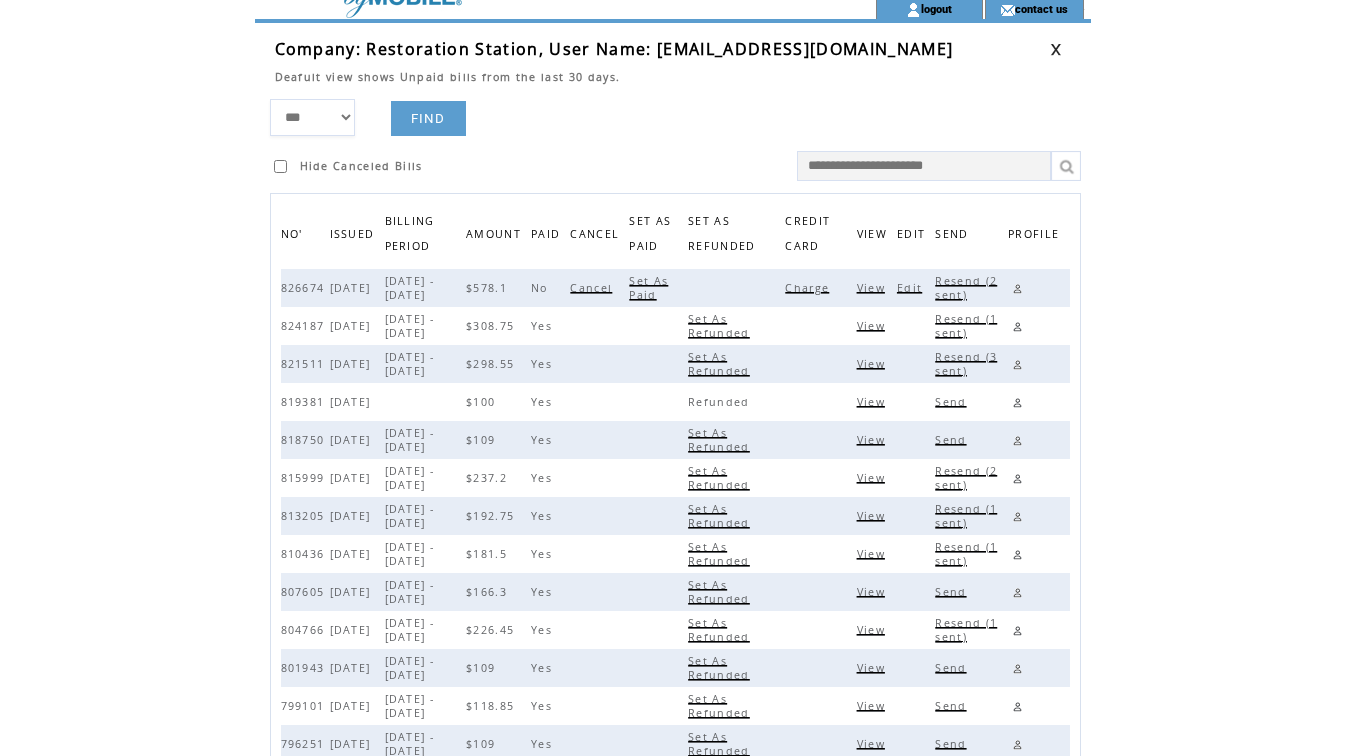 scroll, scrollTop: 0, scrollLeft: 0, axis: both 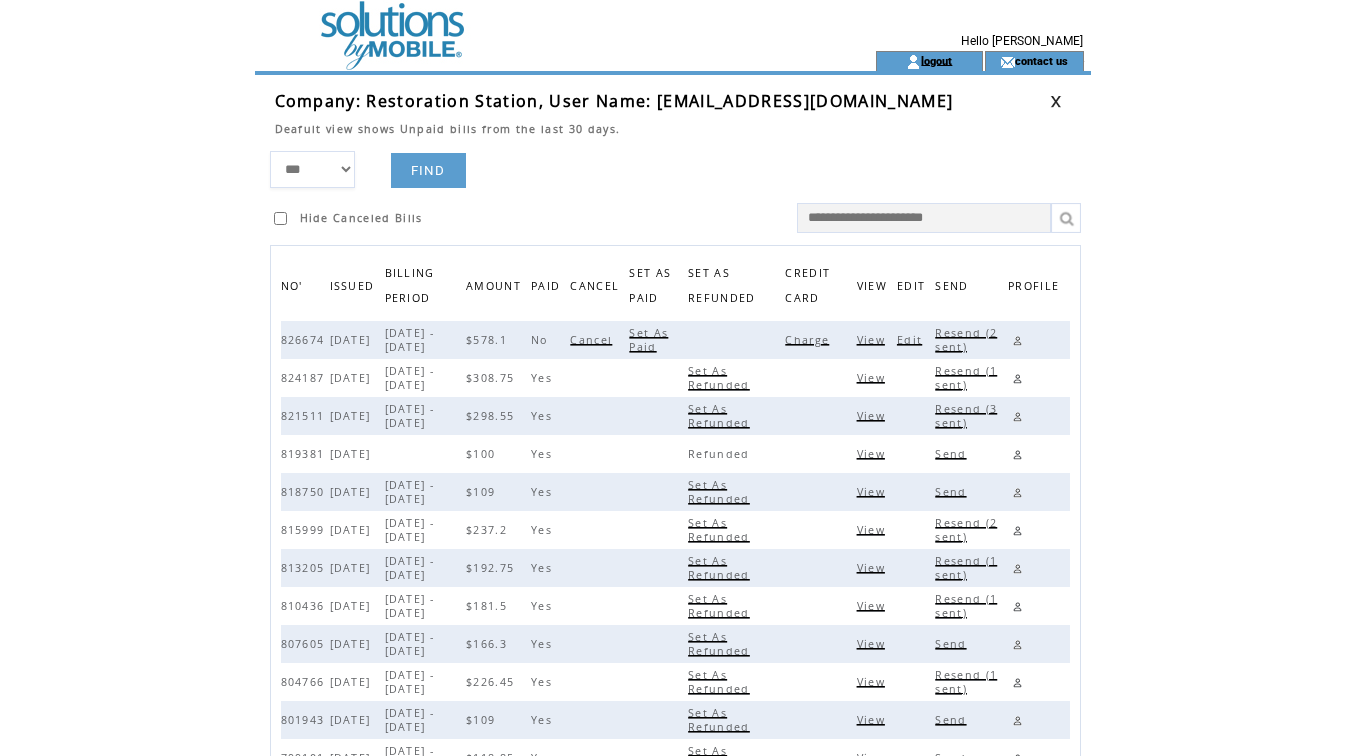drag, startPoint x: 934, startPoint y: 64, endPoint x: 980, endPoint y: 62, distance: 46.043457 